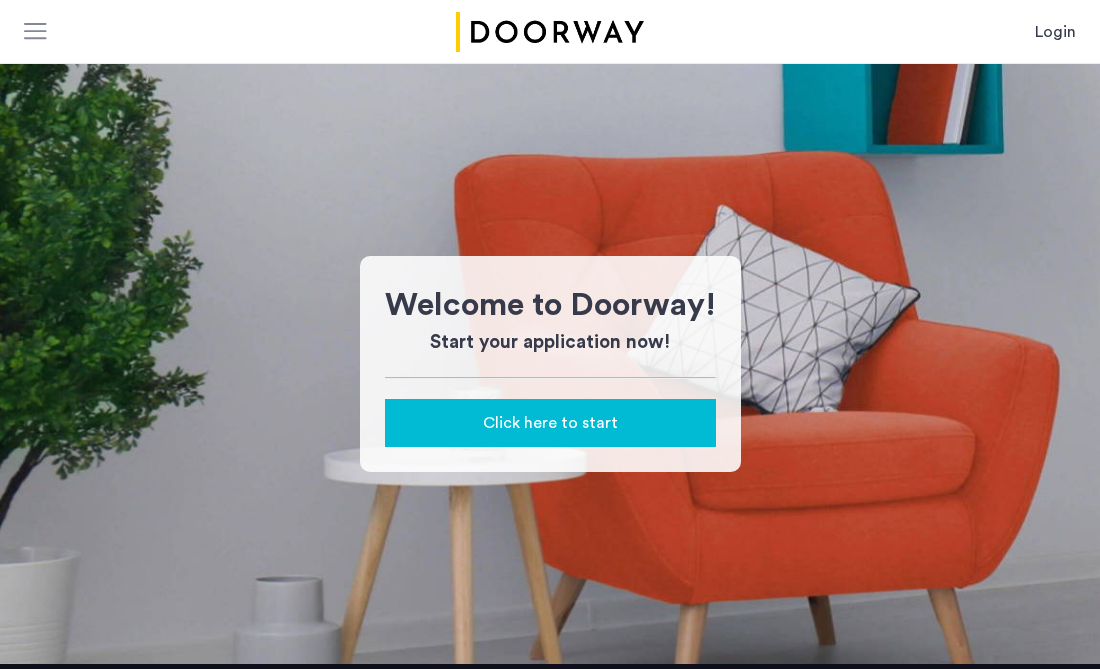 scroll, scrollTop: 0, scrollLeft: 0, axis: both 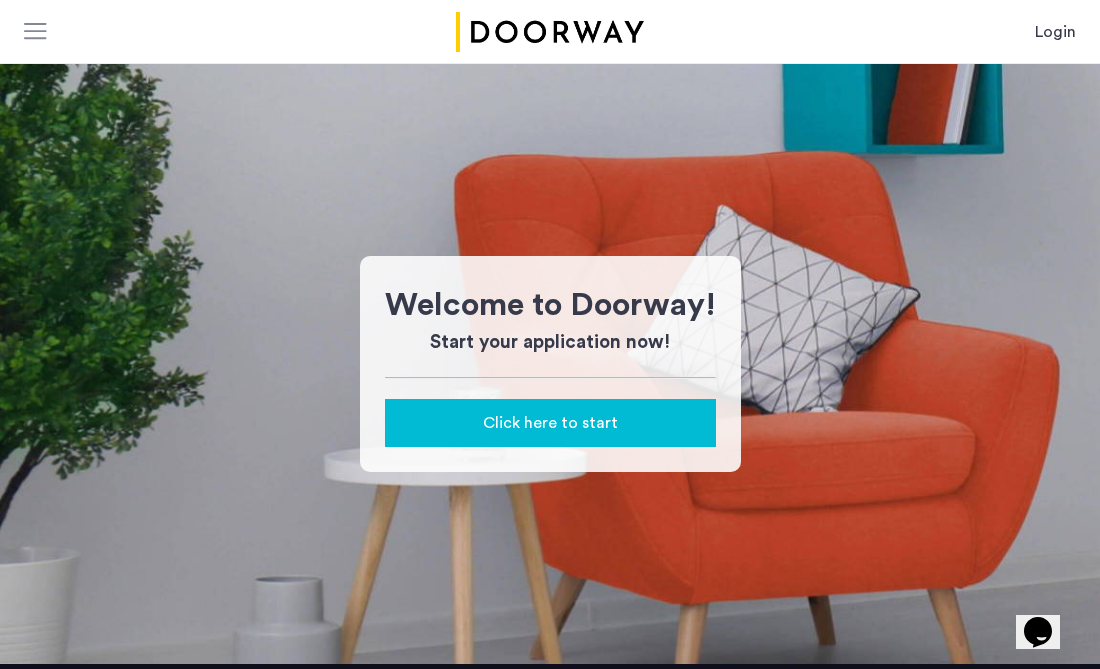 click on "Login" at bounding box center [1055, 32] 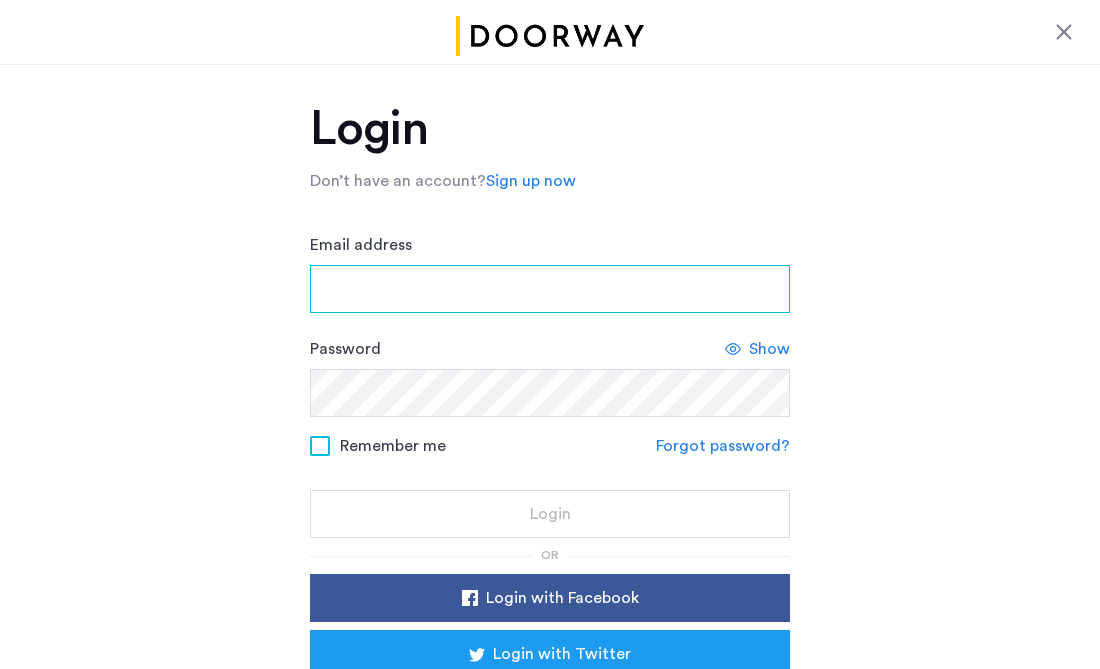 click on "Email address" at bounding box center [550, 289] 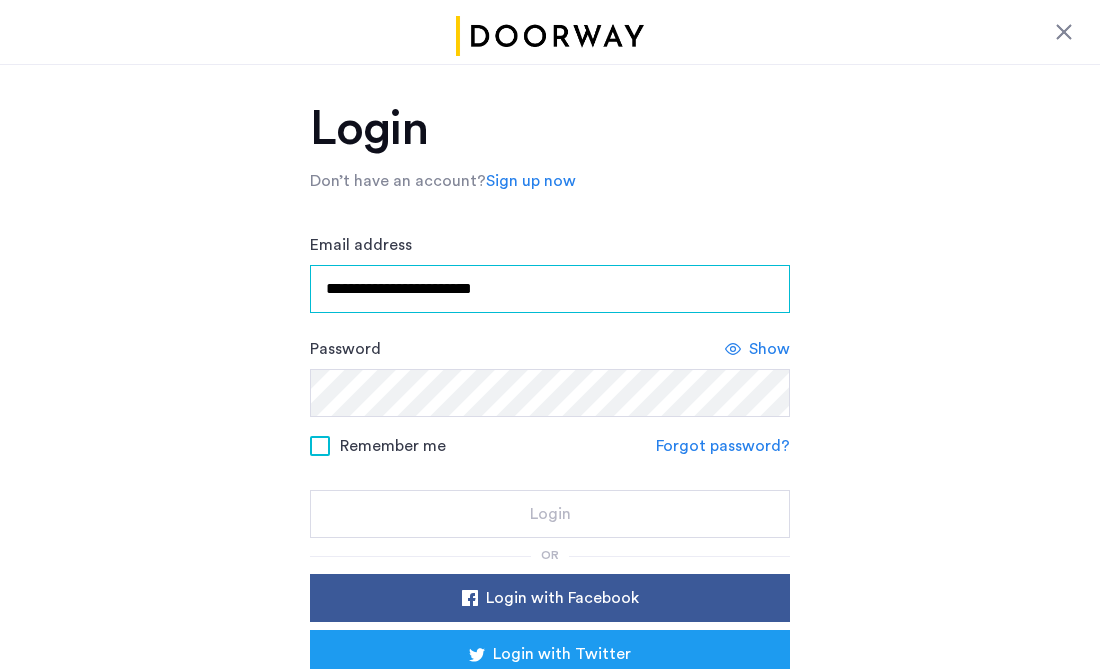 type on "**********" 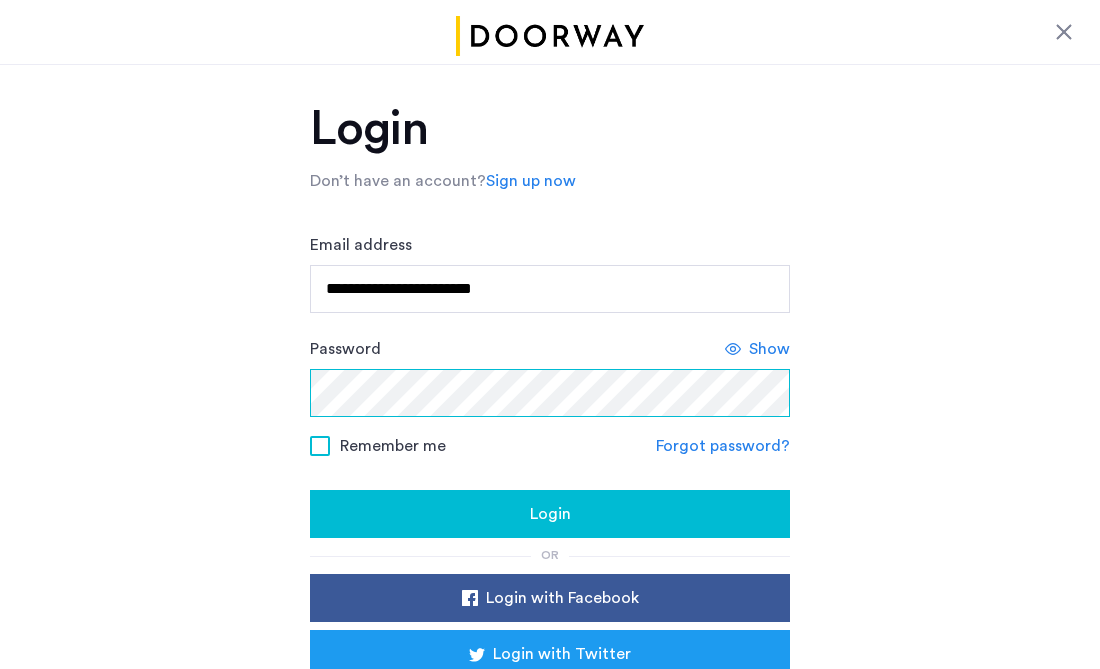 click on "Login" 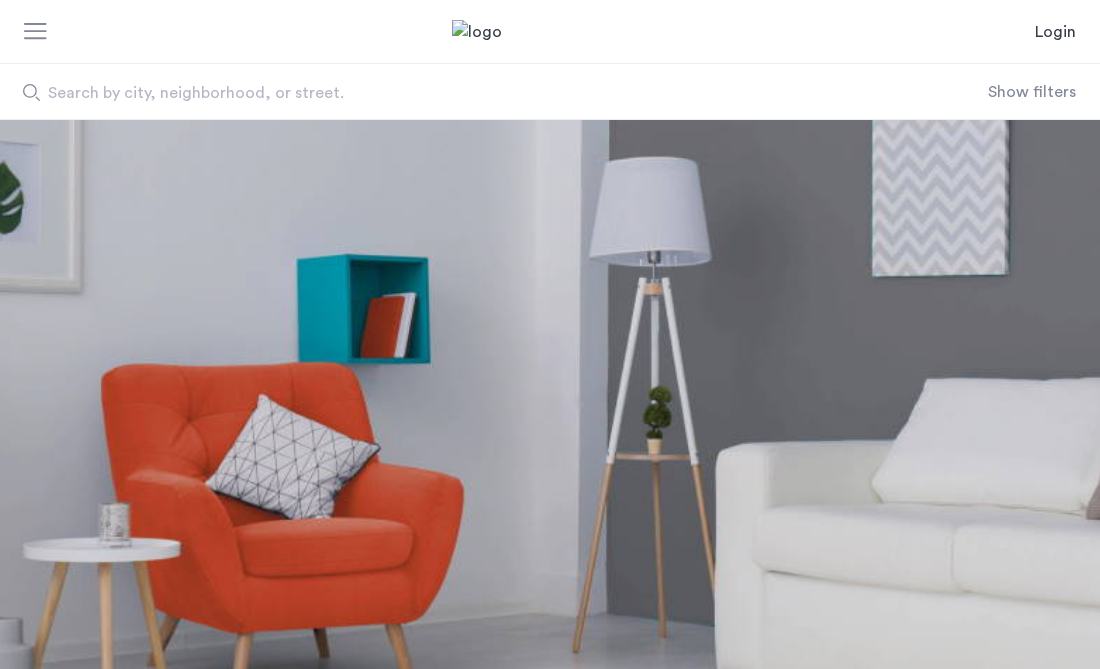scroll, scrollTop: 0, scrollLeft: 0, axis: both 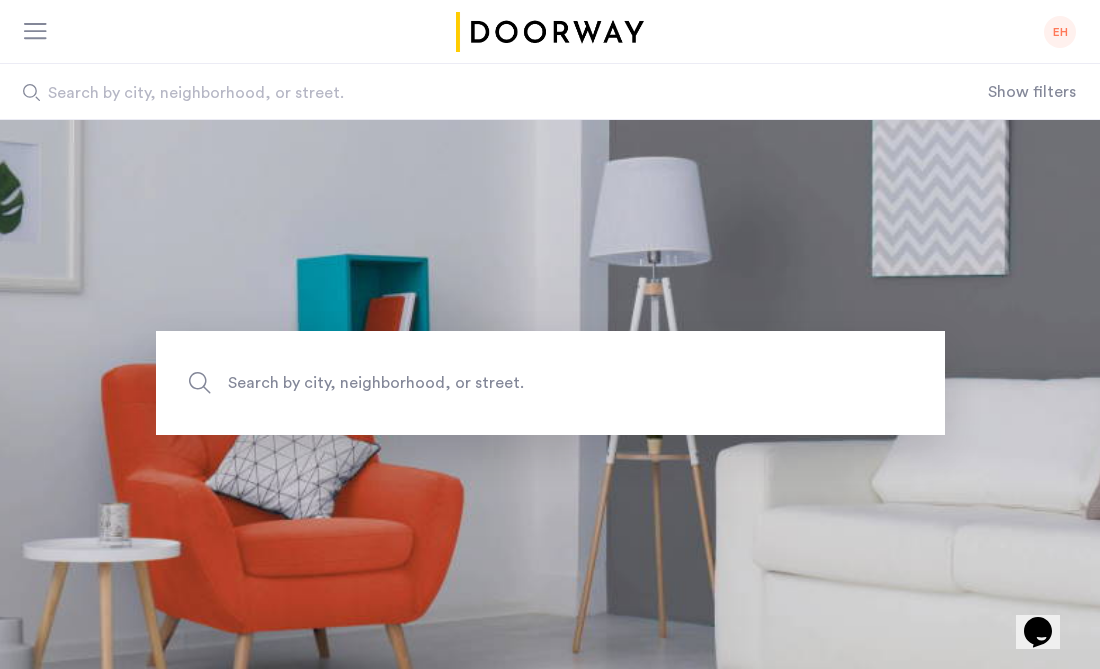 click 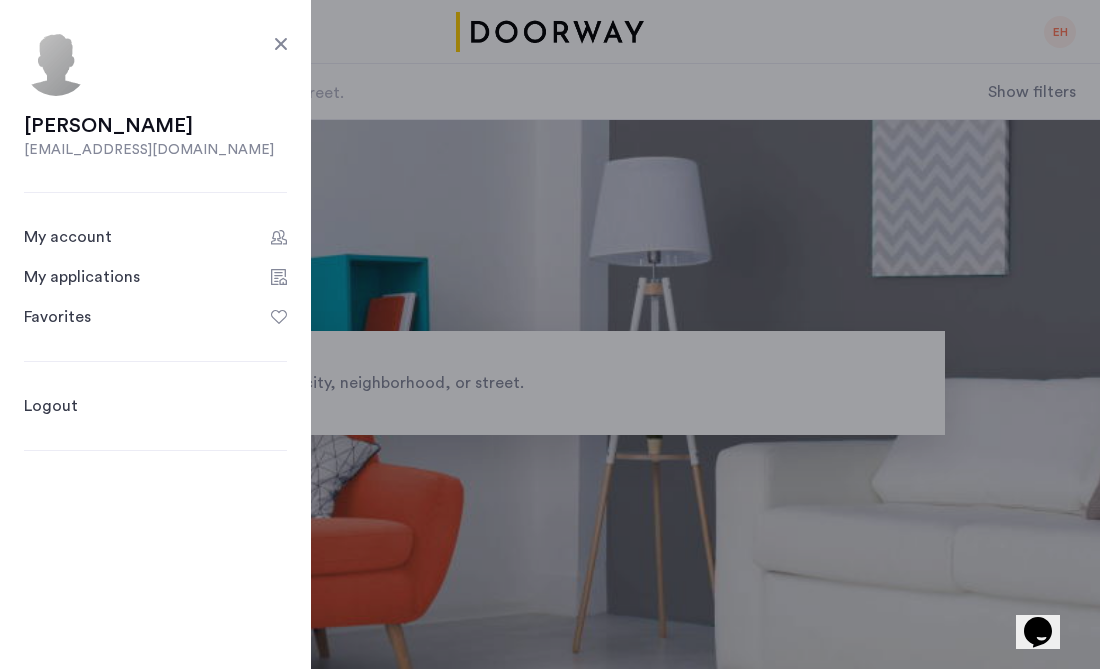 click on "My applications" 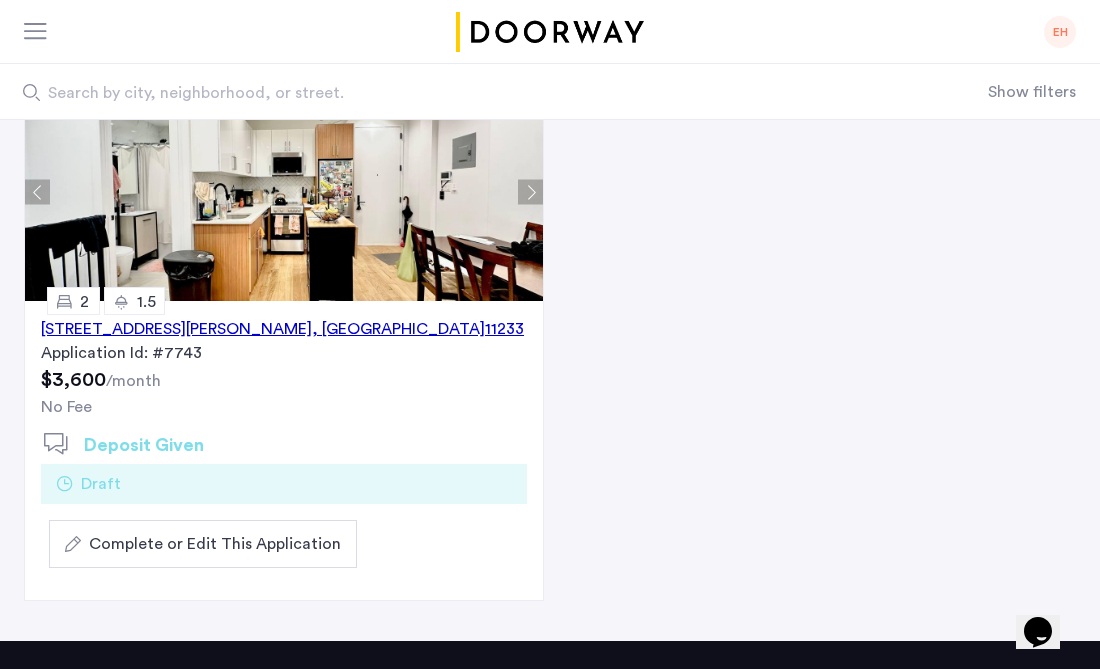 scroll, scrollTop: 227, scrollLeft: 0, axis: vertical 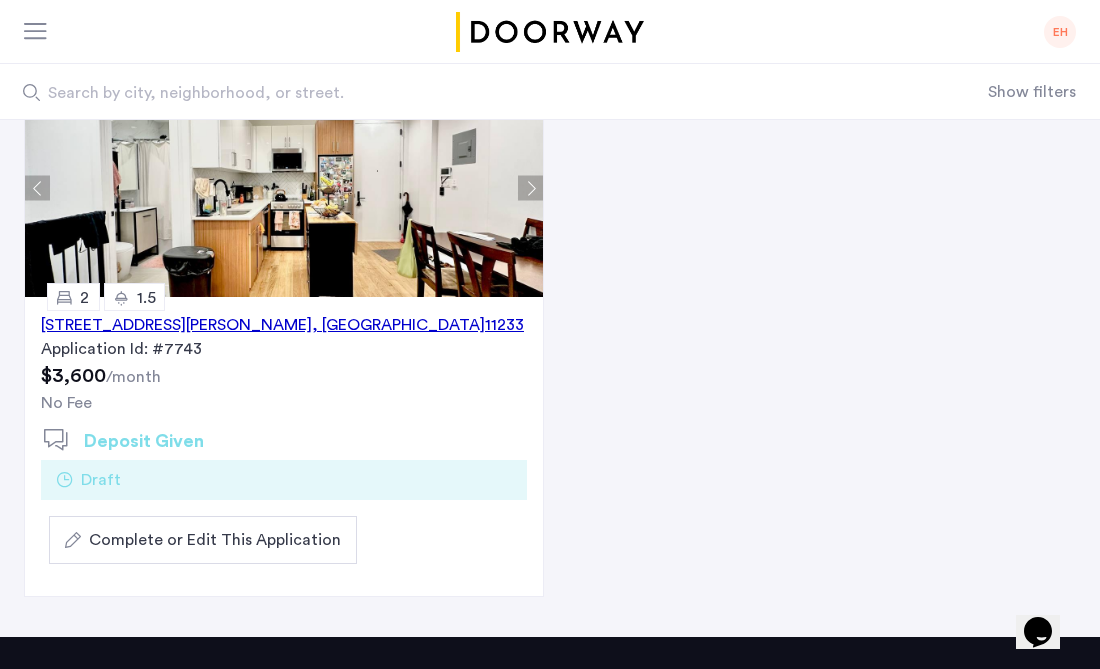 click on "Complete or Edit This Application" 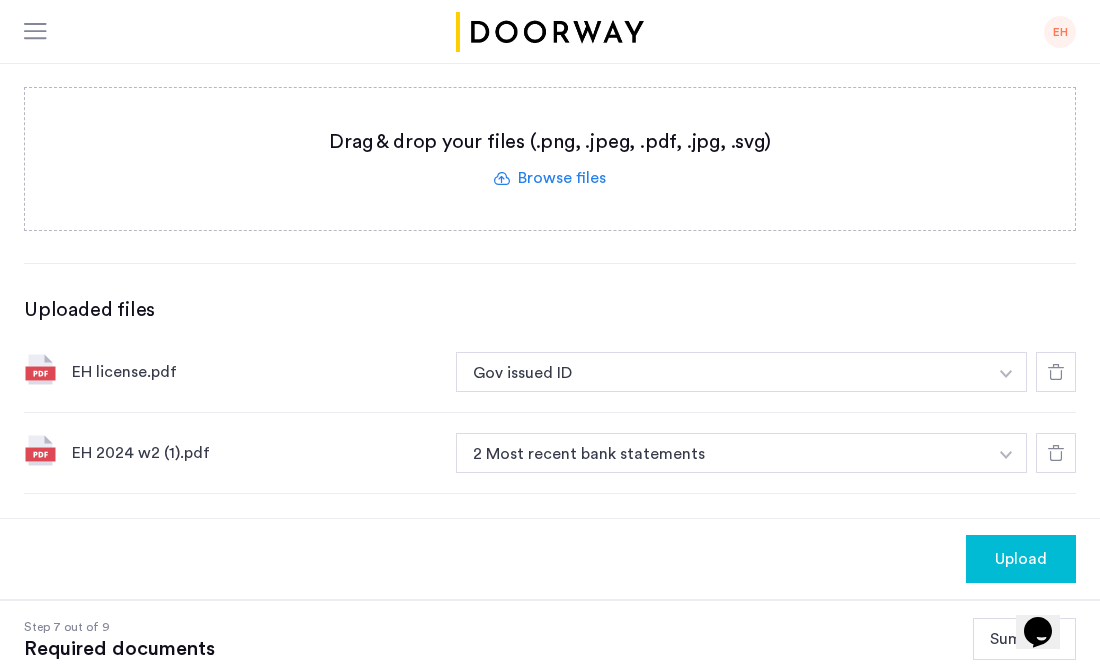 scroll, scrollTop: 464, scrollLeft: 0, axis: vertical 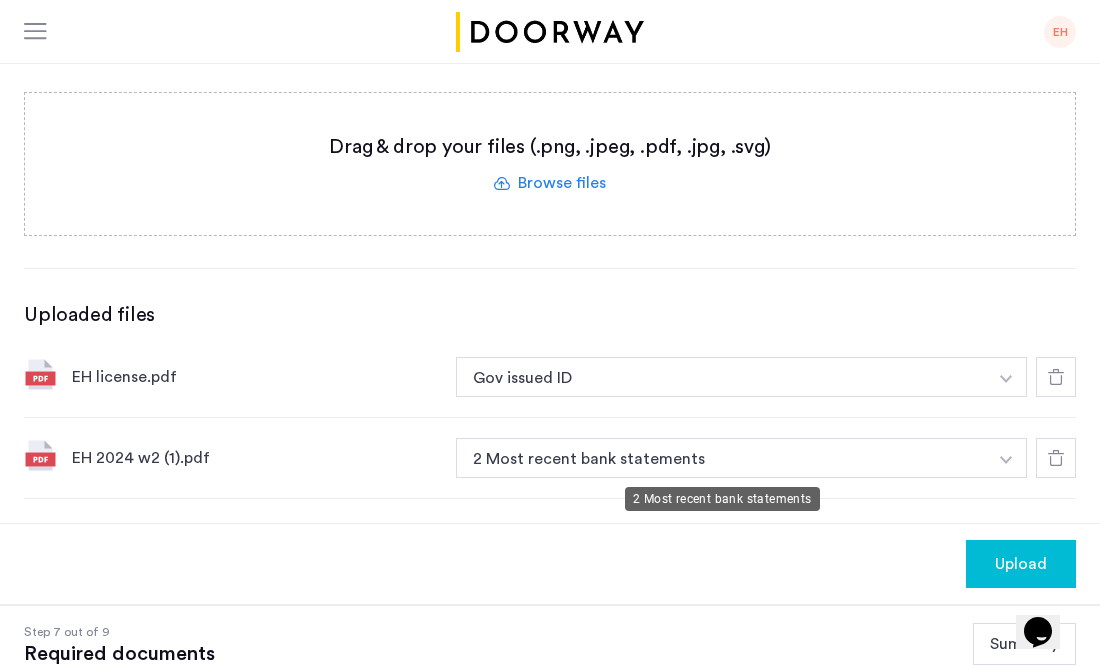 click on "2 Most recent bank statements" at bounding box center [721, 458] 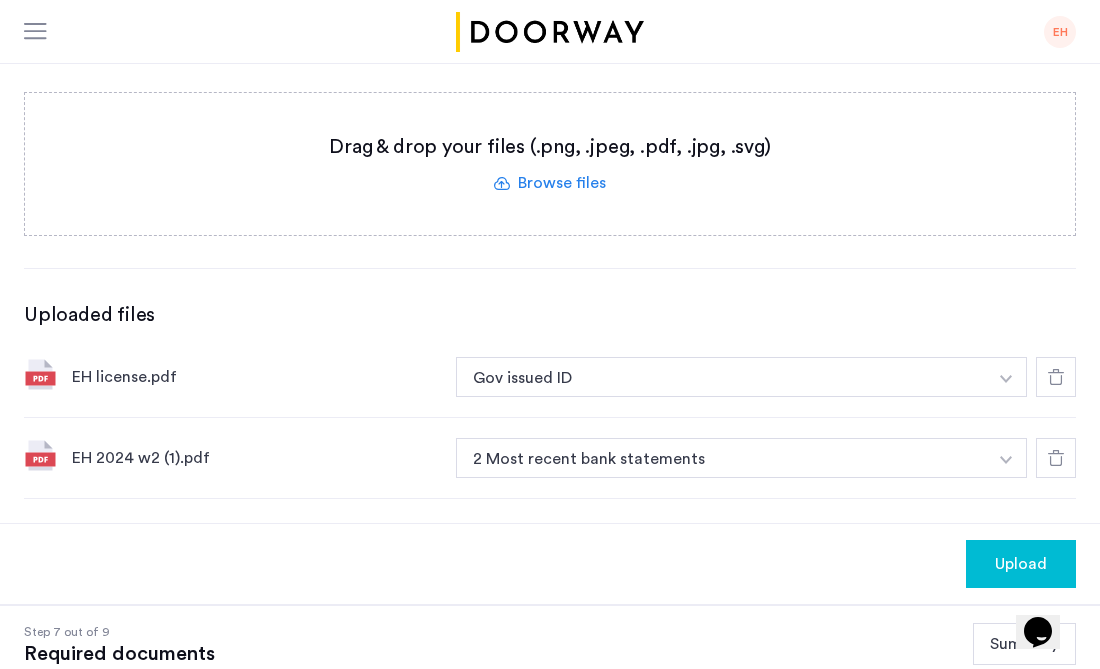click at bounding box center (1006, 379) 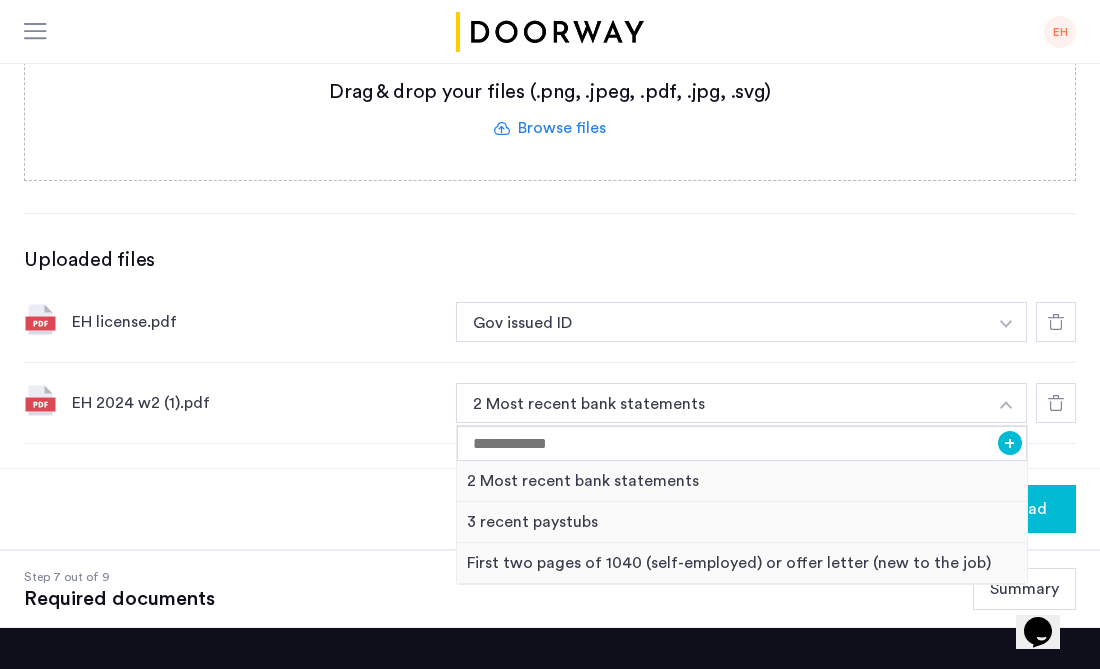 scroll, scrollTop: 530, scrollLeft: 0, axis: vertical 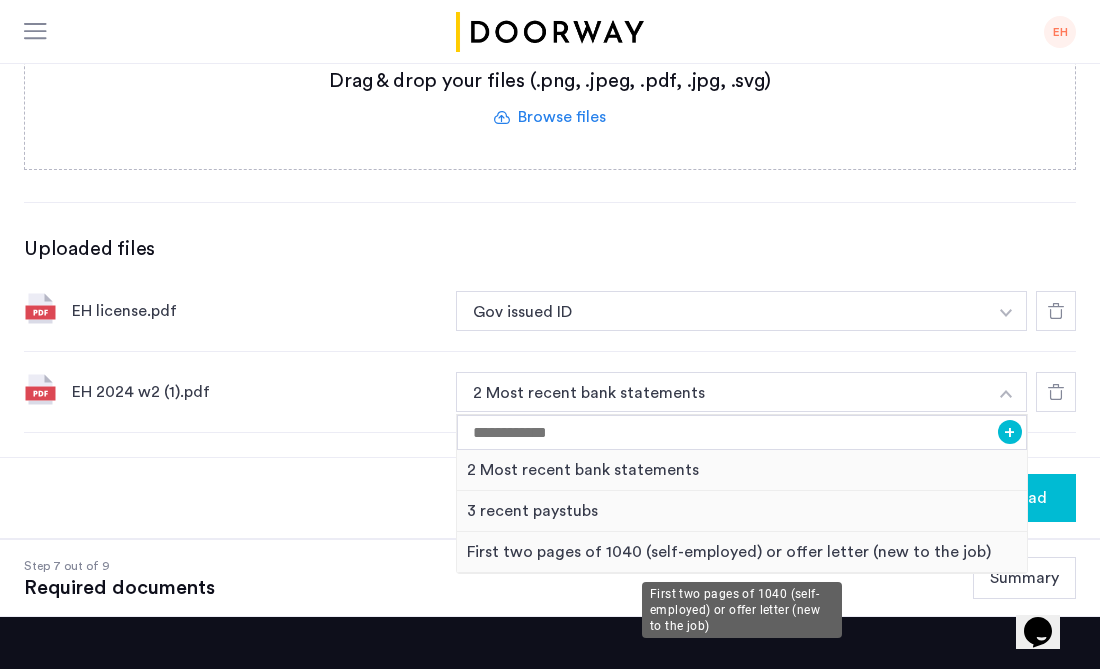 click on "First two pages of 1040 (self-employed) or offer letter (new to the job)" at bounding box center (742, 552) 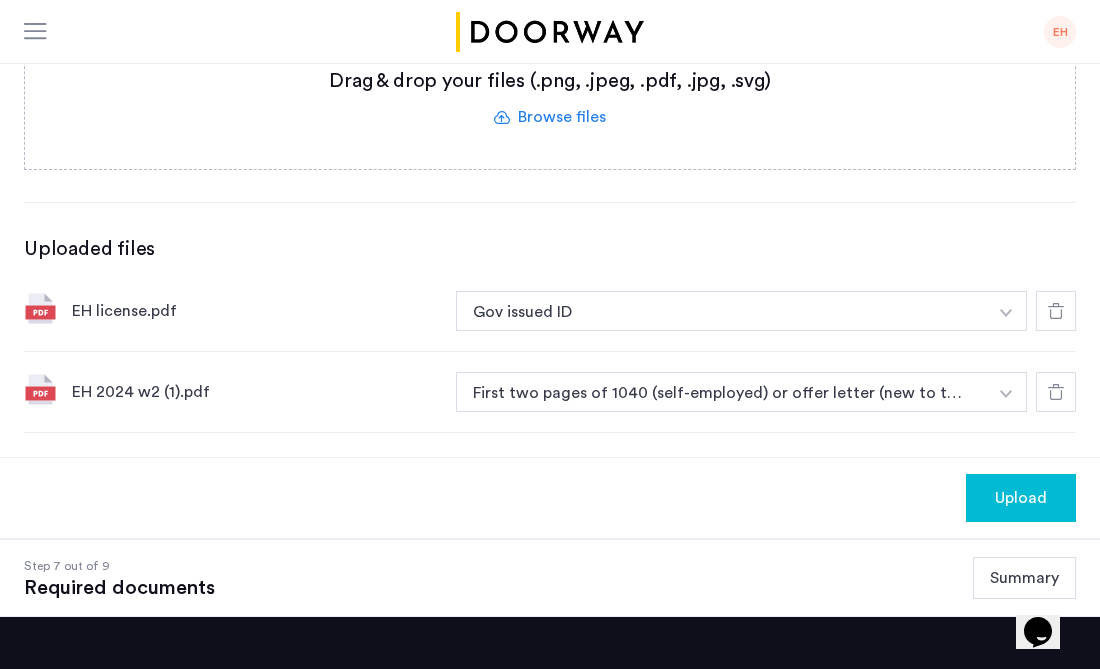 click 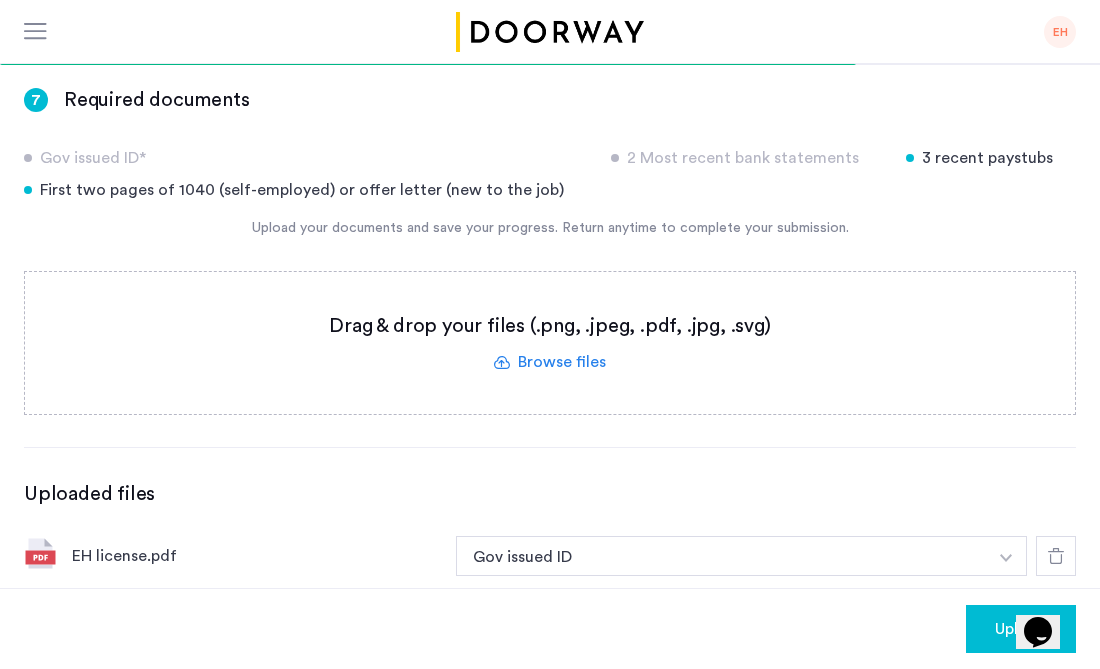 scroll, scrollTop: 288, scrollLeft: 0, axis: vertical 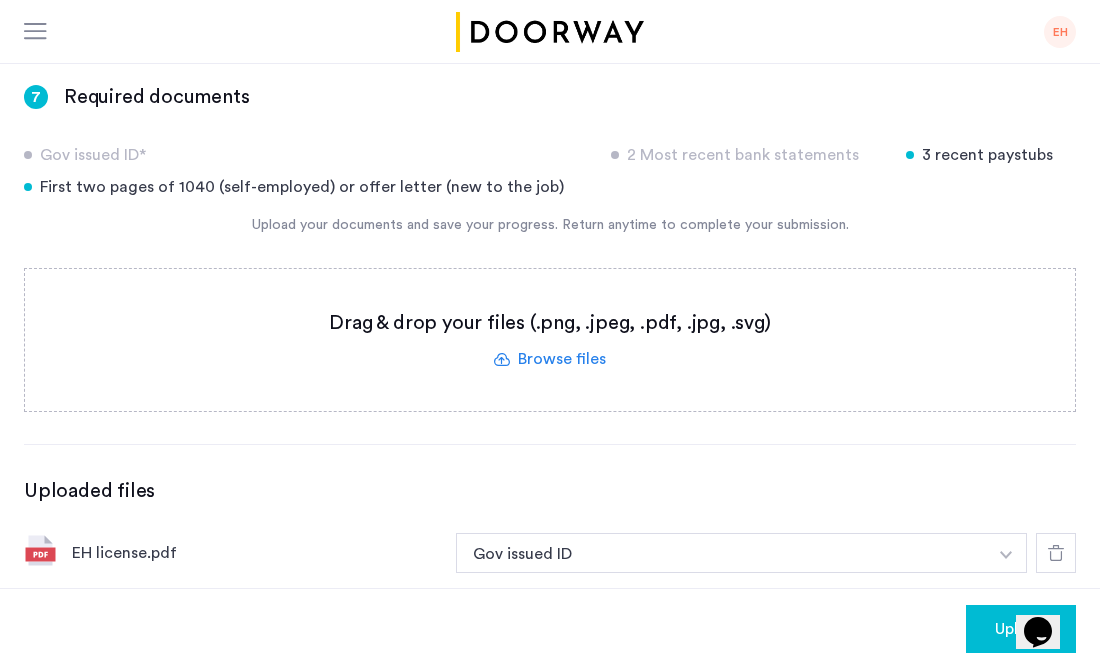 click 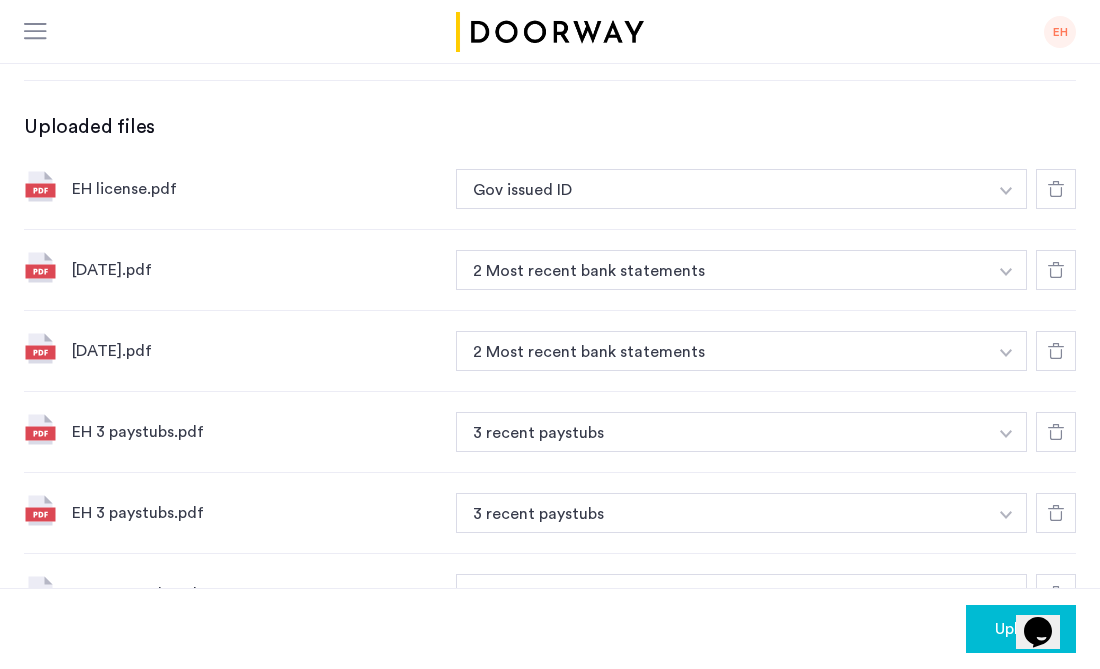 scroll, scrollTop: 654, scrollLeft: 0, axis: vertical 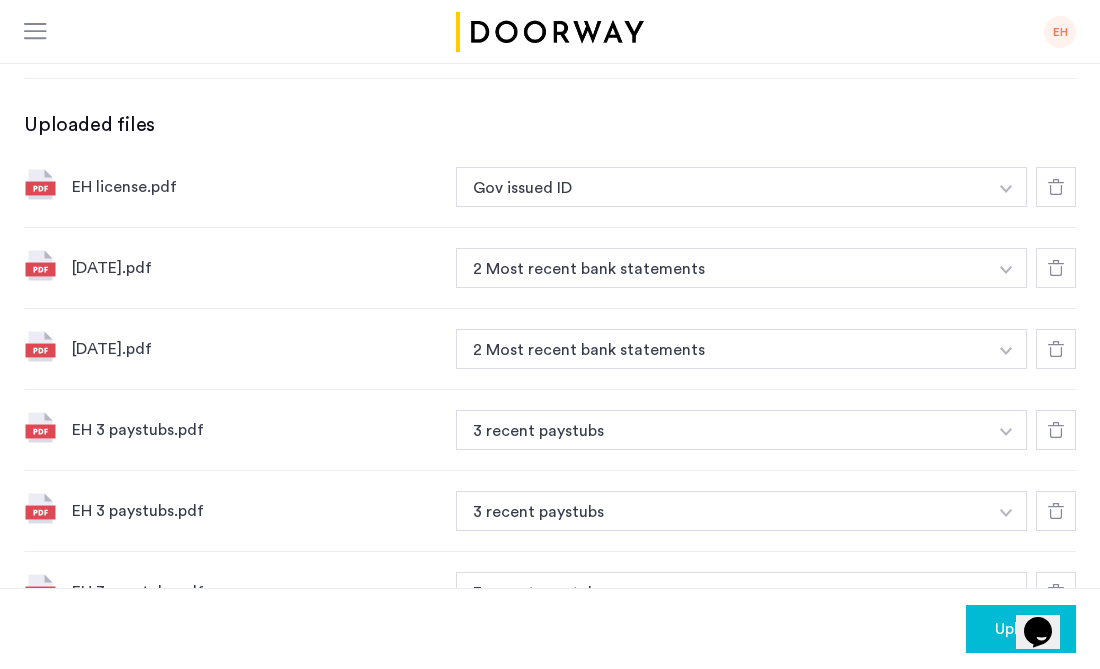 click 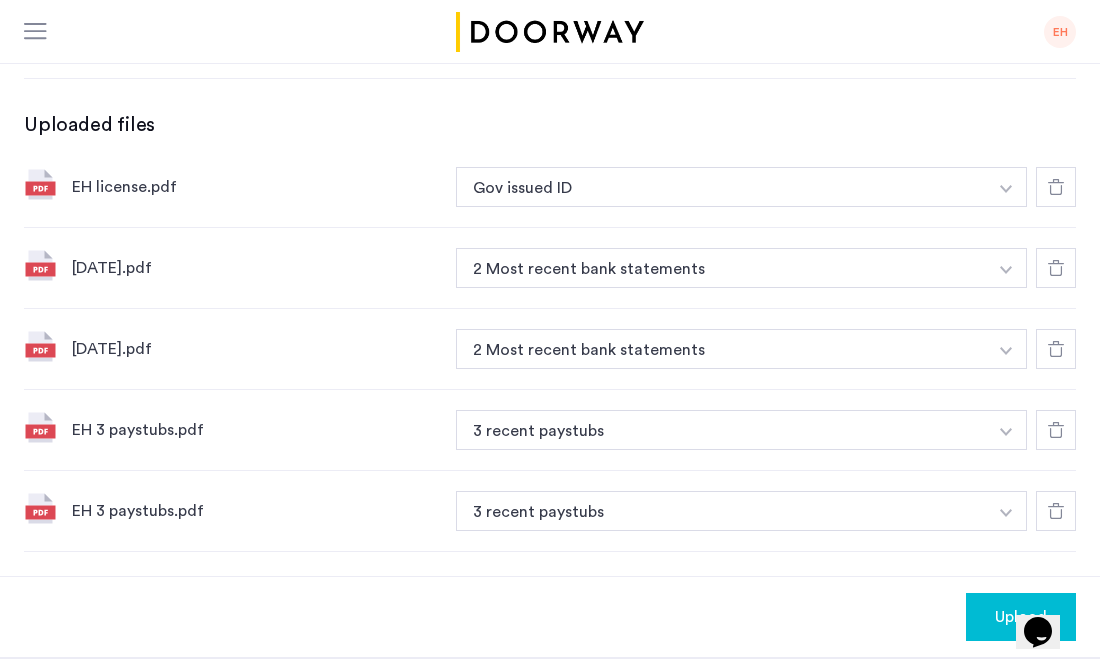 click 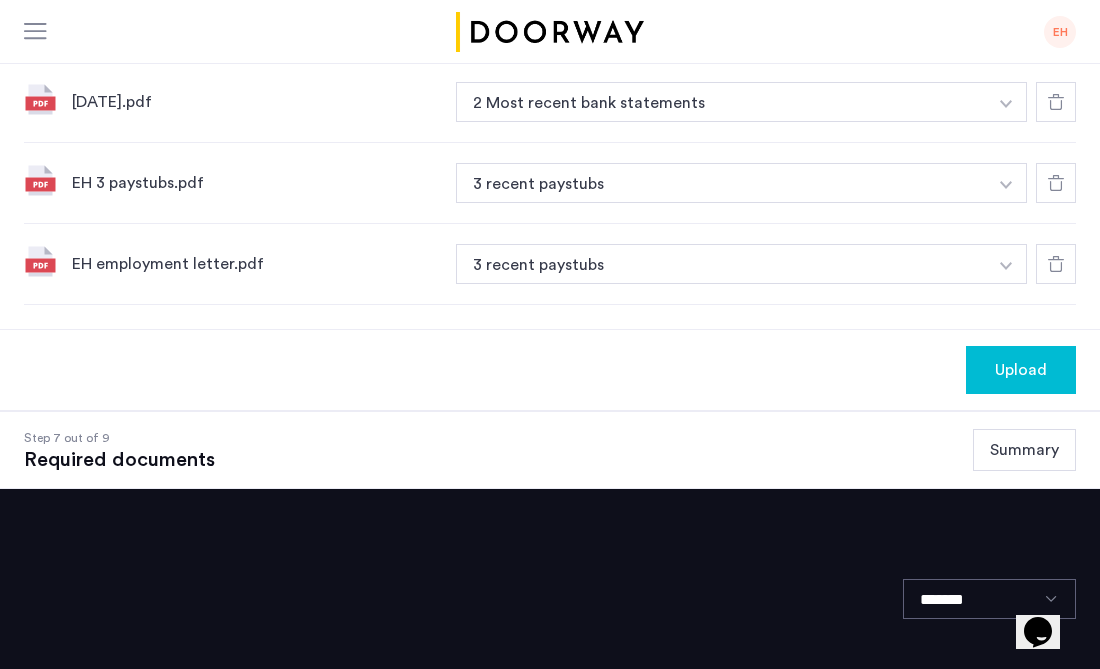 scroll, scrollTop: 879, scrollLeft: 0, axis: vertical 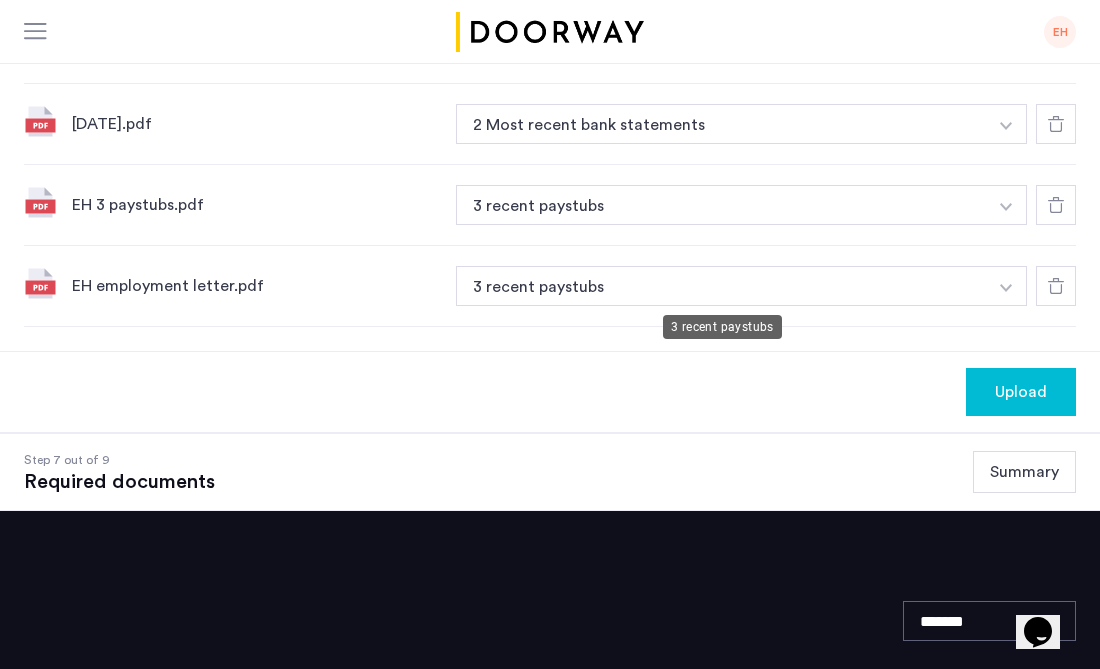 click on "3 recent paystubs" at bounding box center [721, 205] 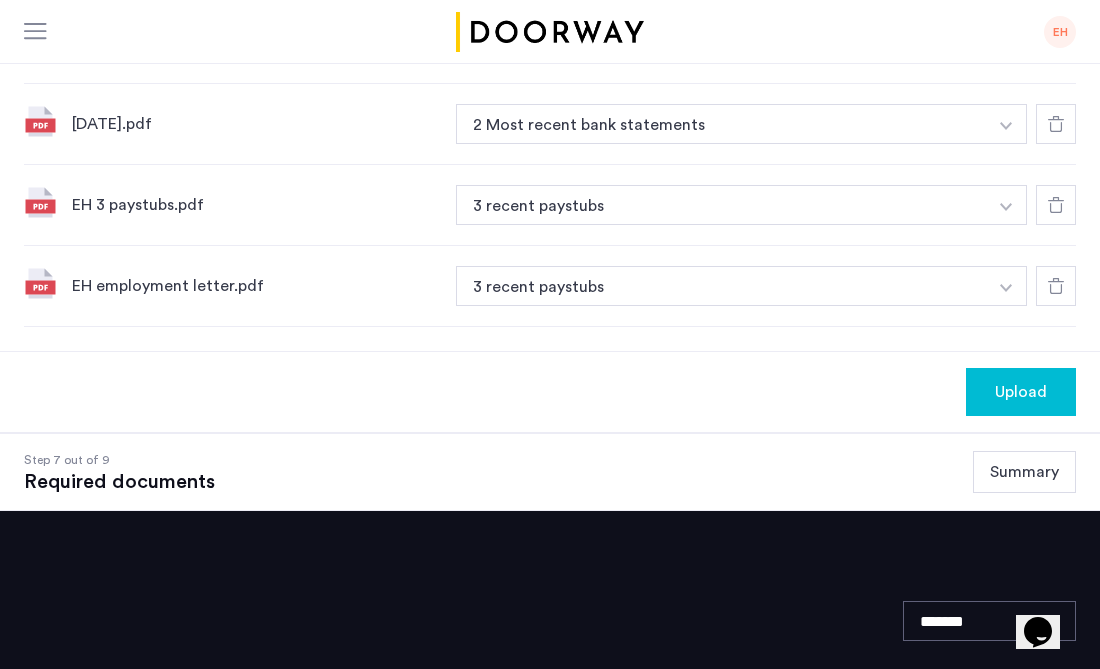 click on "3 recent paystubs" at bounding box center [721, 286] 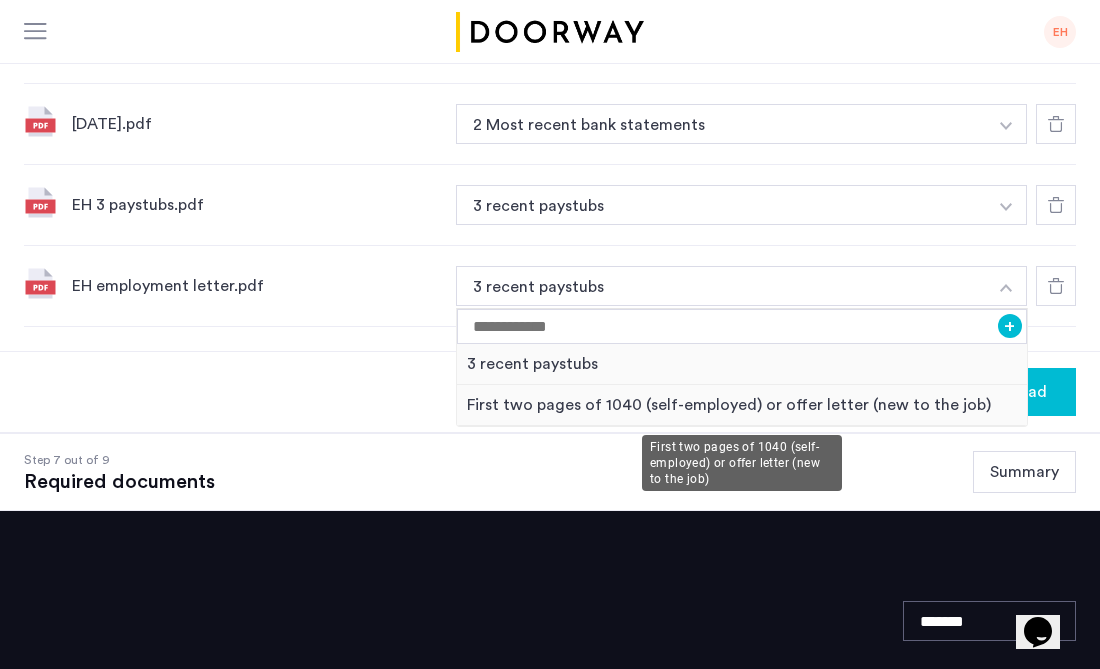 click on "First two pages of 1040 (self-employed) or offer letter (new to the job)" at bounding box center [742, 405] 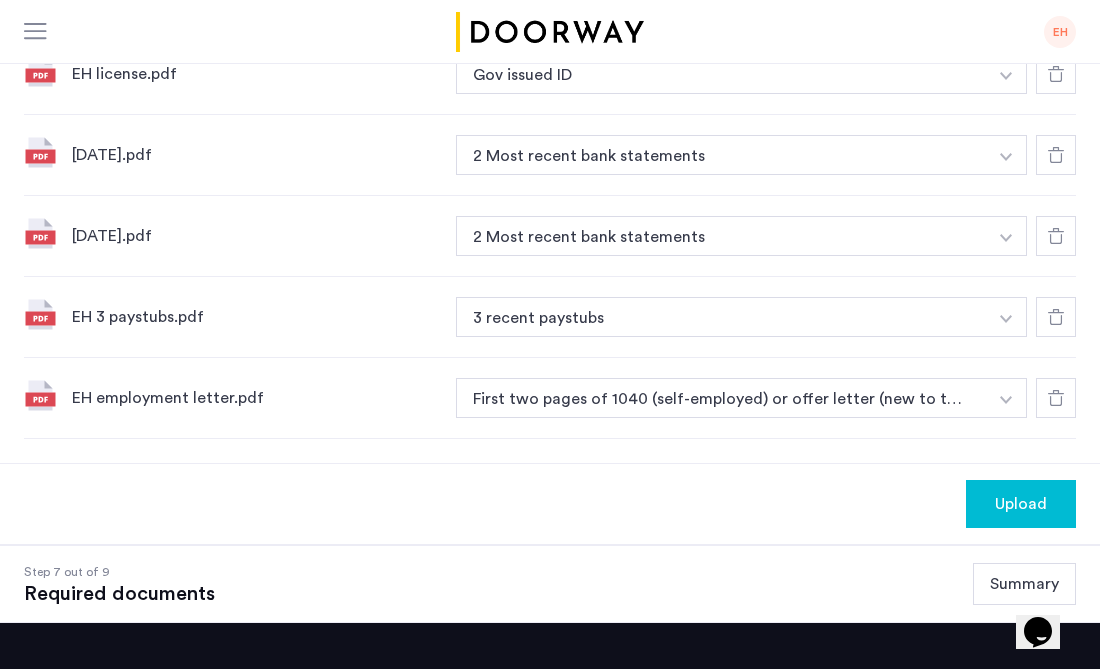 scroll, scrollTop: 816, scrollLeft: 0, axis: vertical 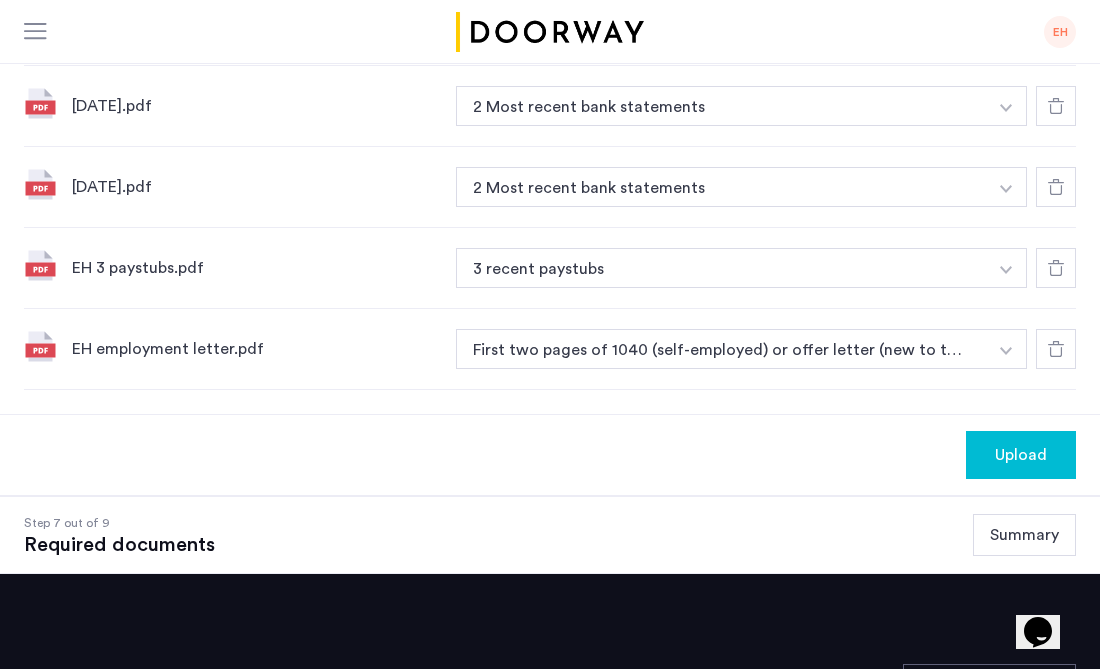 click on "Upload" 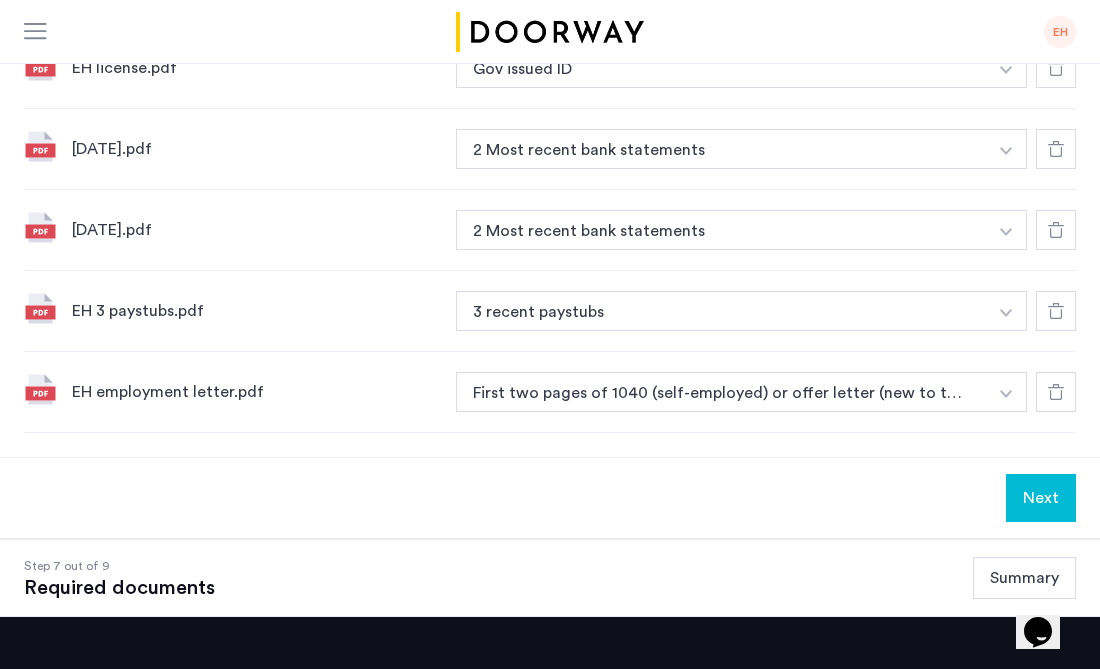 scroll, scrollTop: 774, scrollLeft: 0, axis: vertical 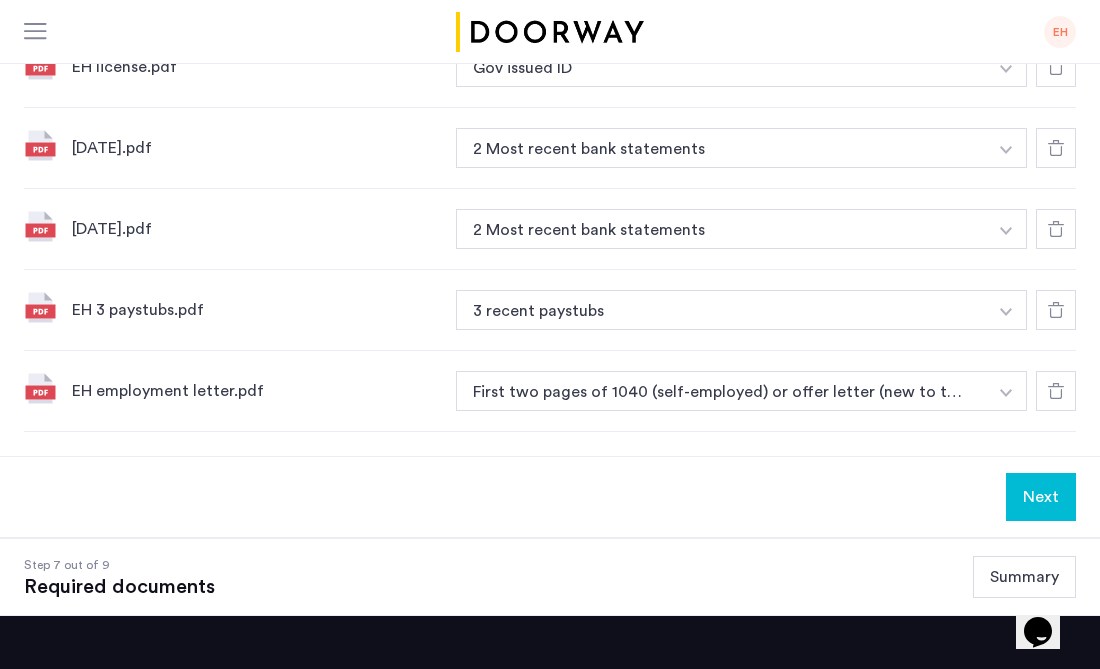 click on "Next" 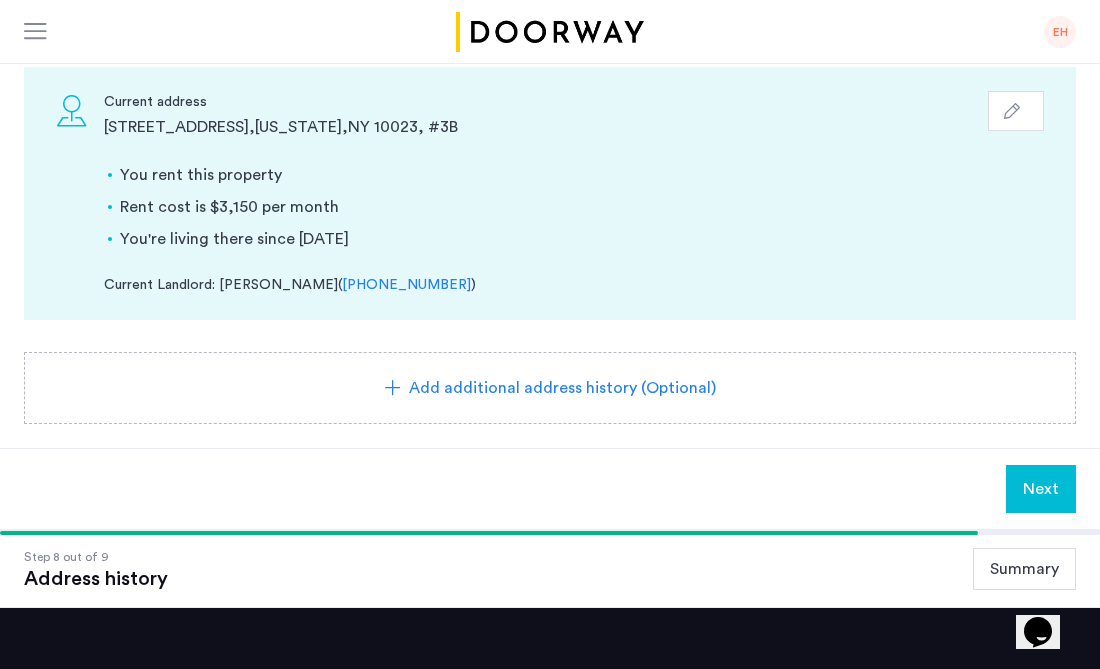 scroll, scrollTop: 378, scrollLeft: 0, axis: vertical 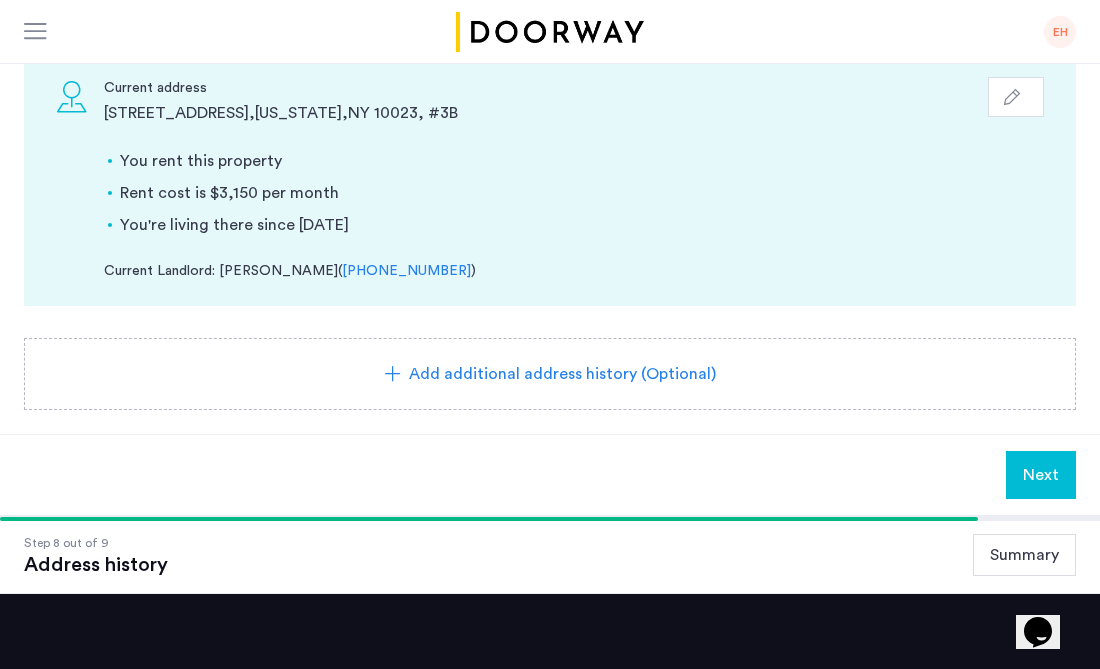 click on "Next" 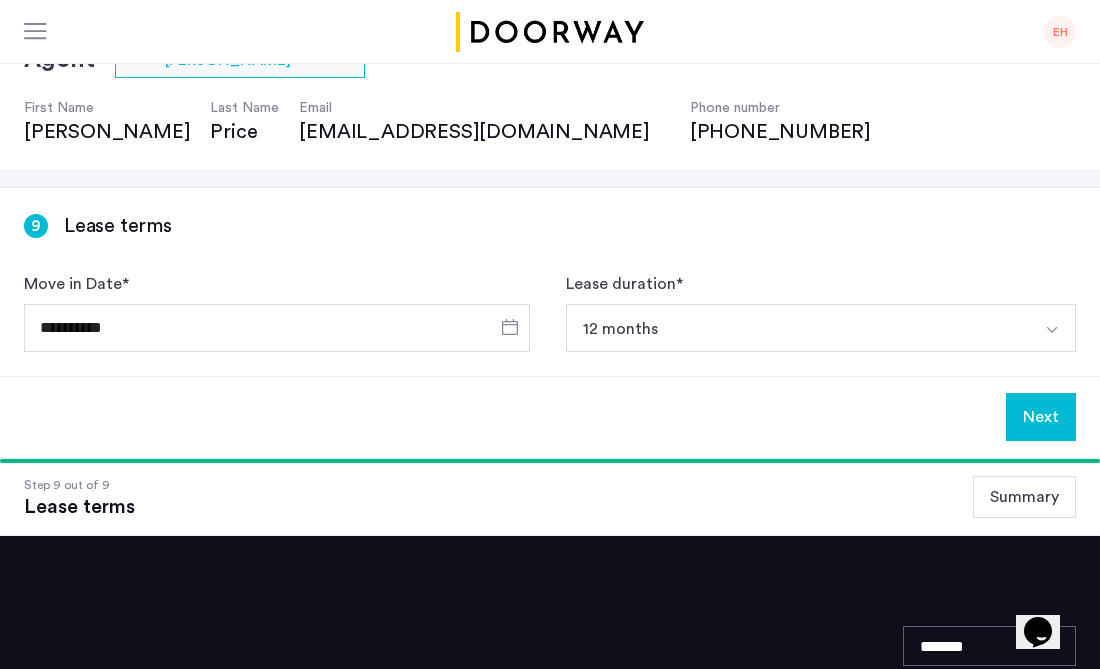 scroll, scrollTop: 163, scrollLeft: 0, axis: vertical 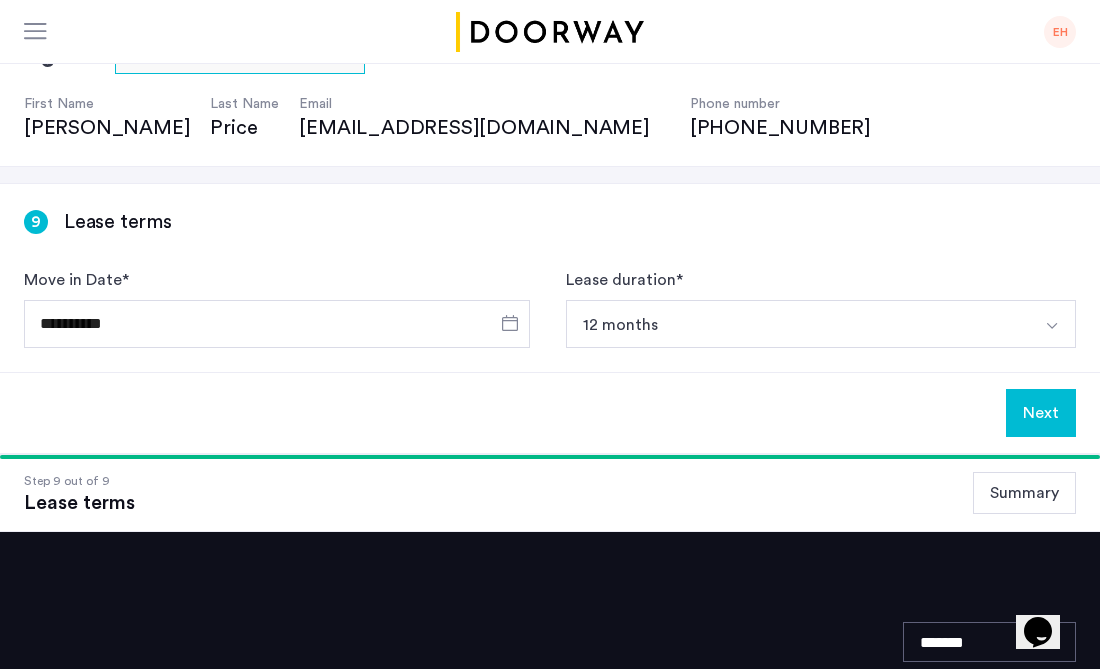 click on "Next" 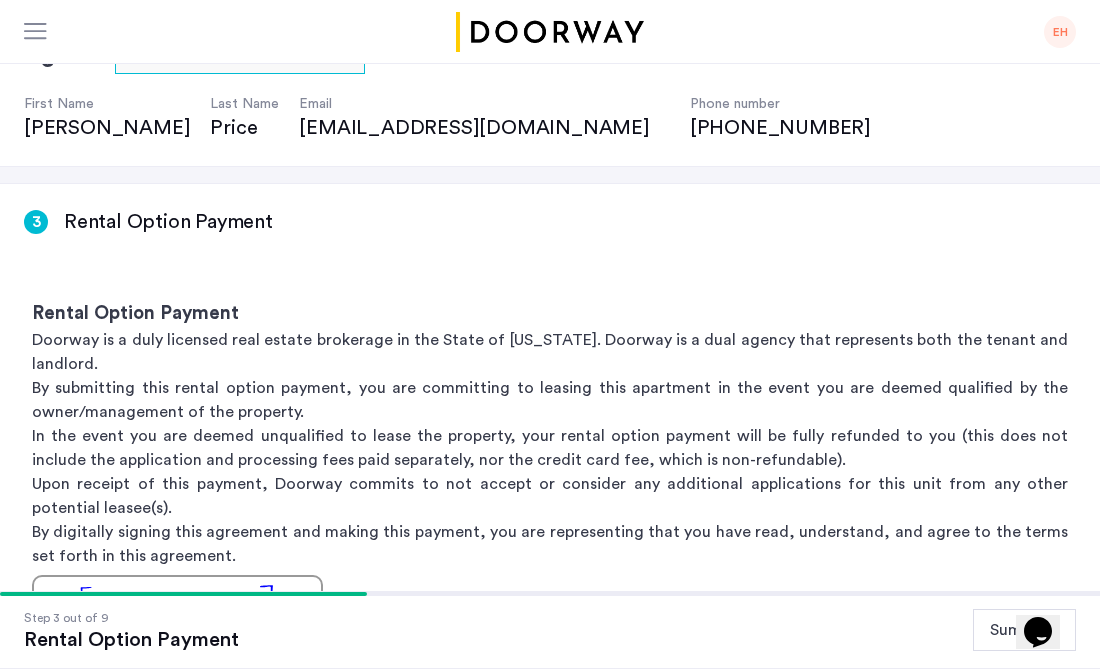 scroll, scrollTop: 0, scrollLeft: 0, axis: both 